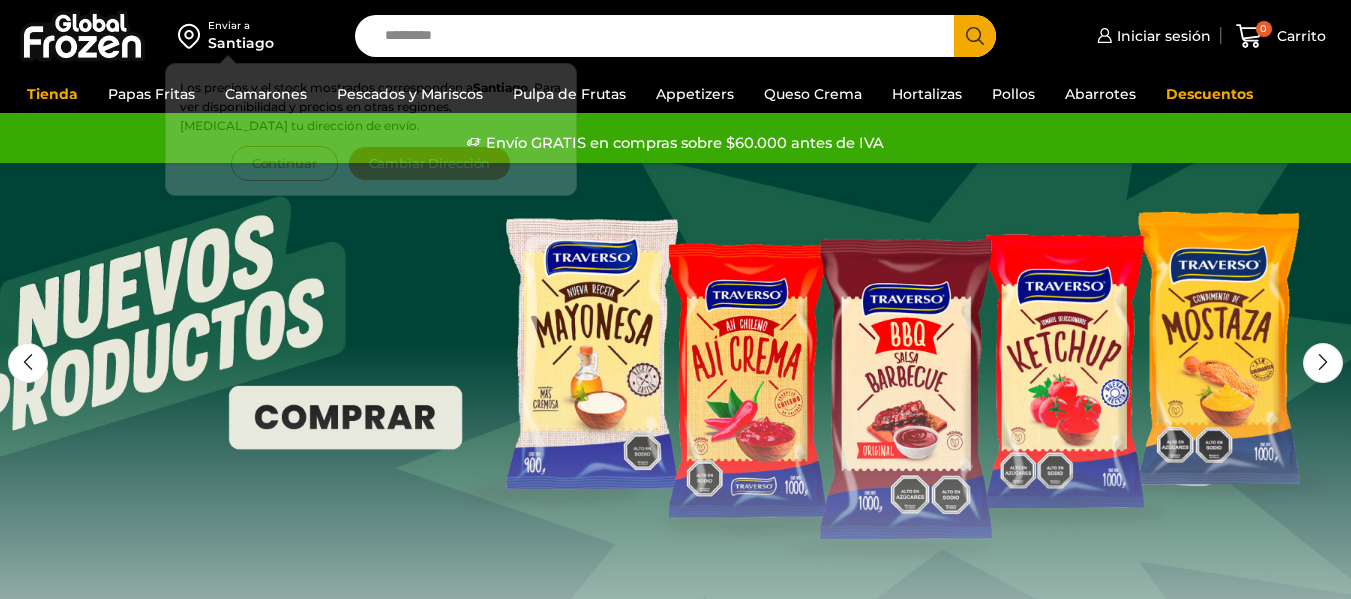 scroll, scrollTop: 0, scrollLeft: 0, axis: both 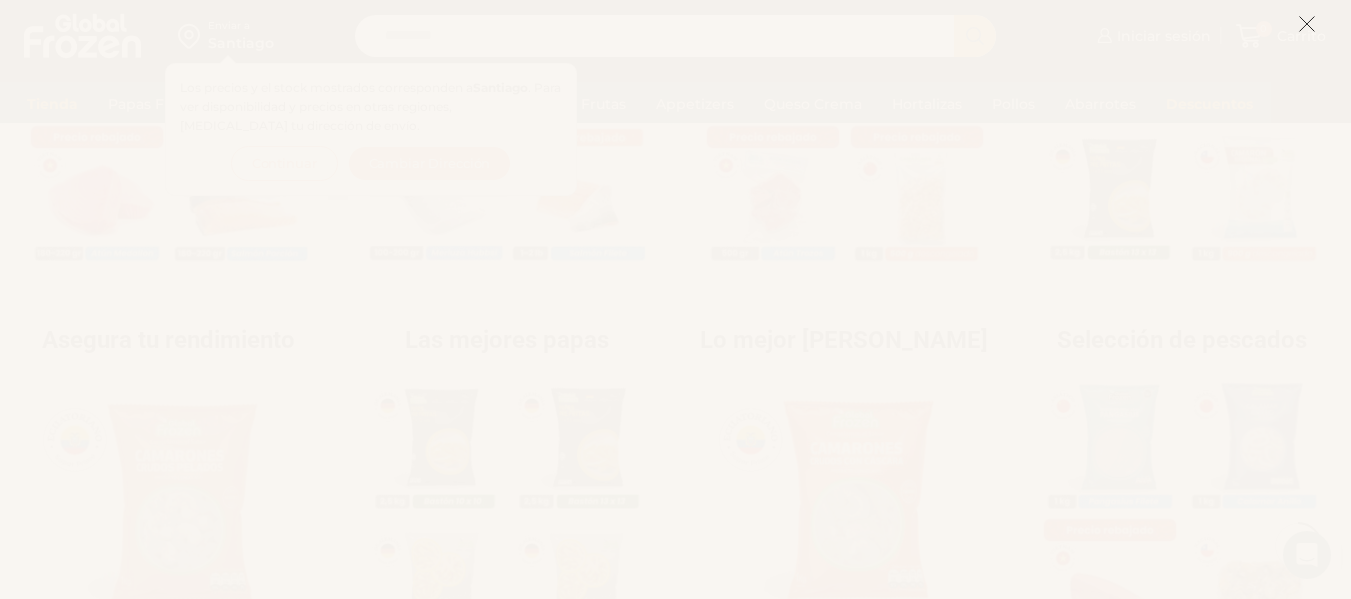 click 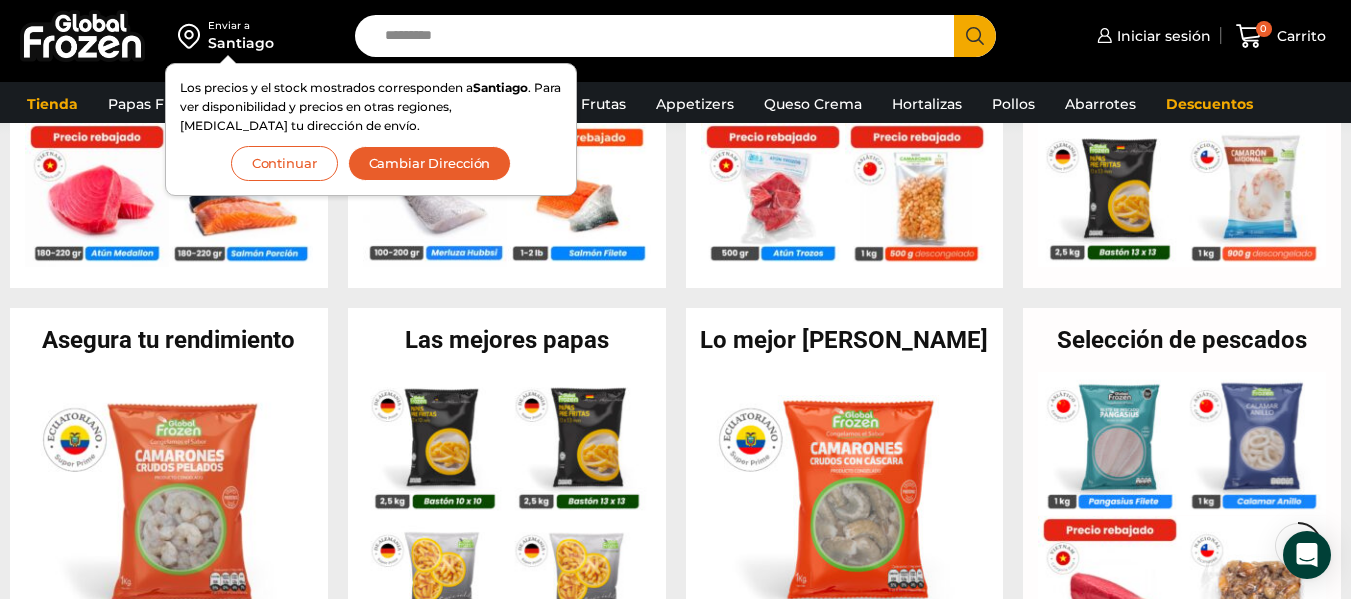 click on "Search input" at bounding box center [659, 36] 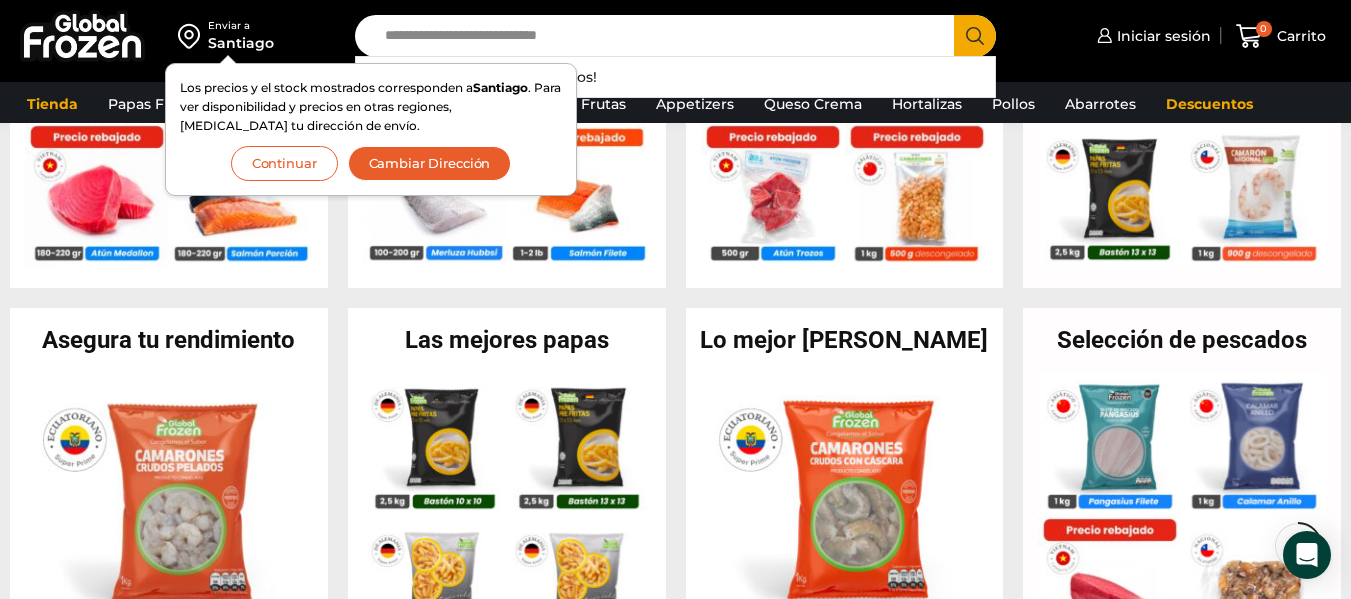 type on "**********" 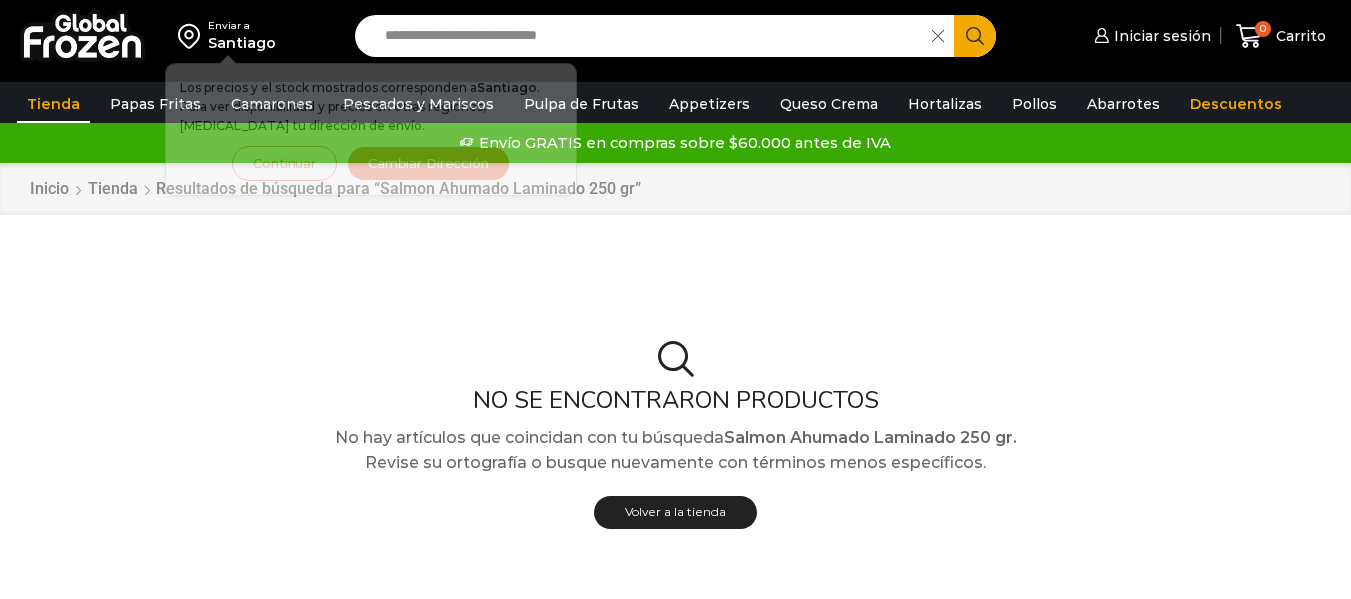 scroll, scrollTop: 0, scrollLeft: 0, axis: both 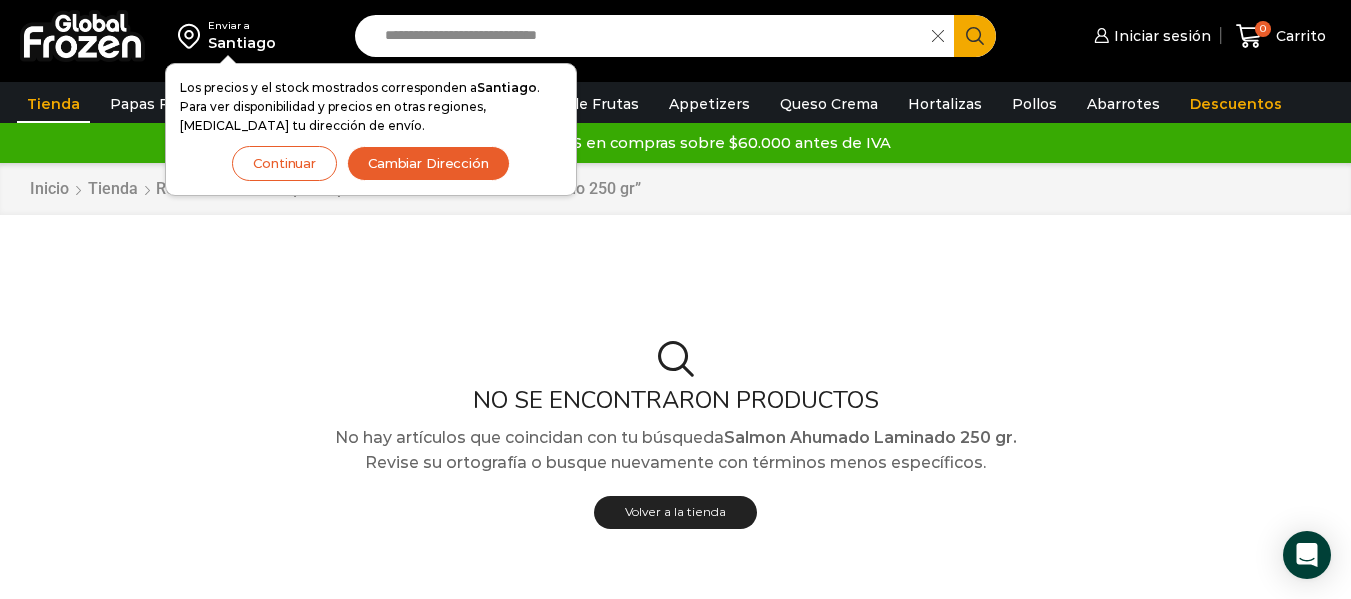 click 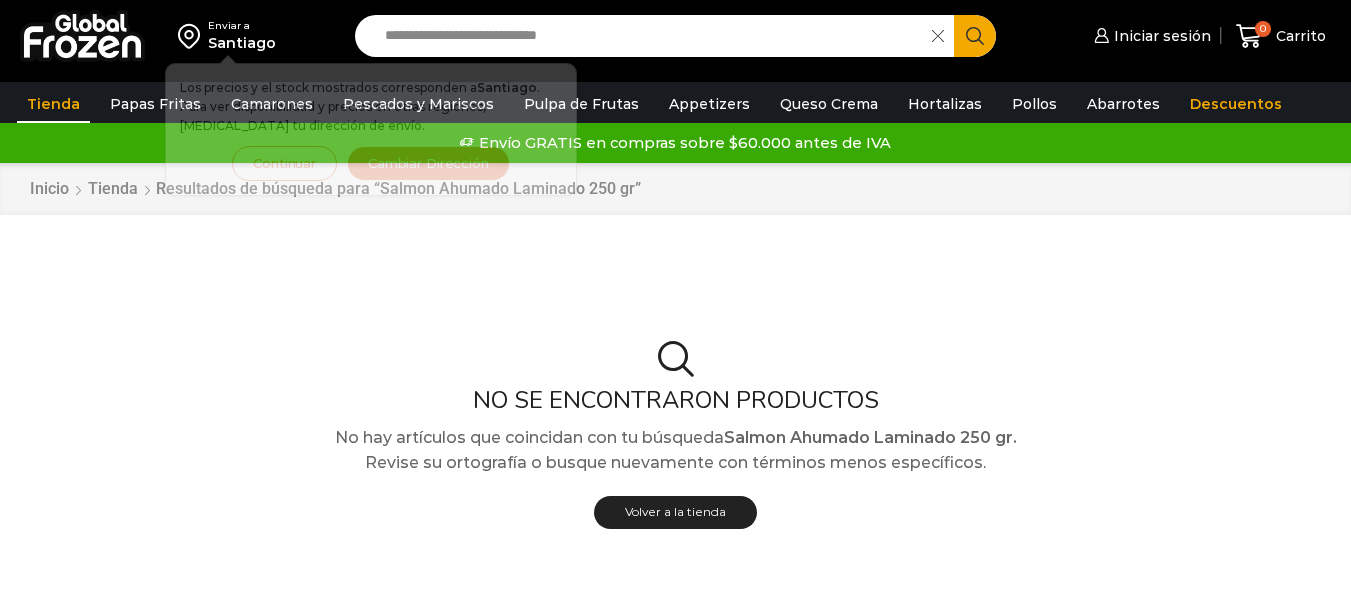 scroll, scrollTop: 0, scrollLeft: 0, axis: both 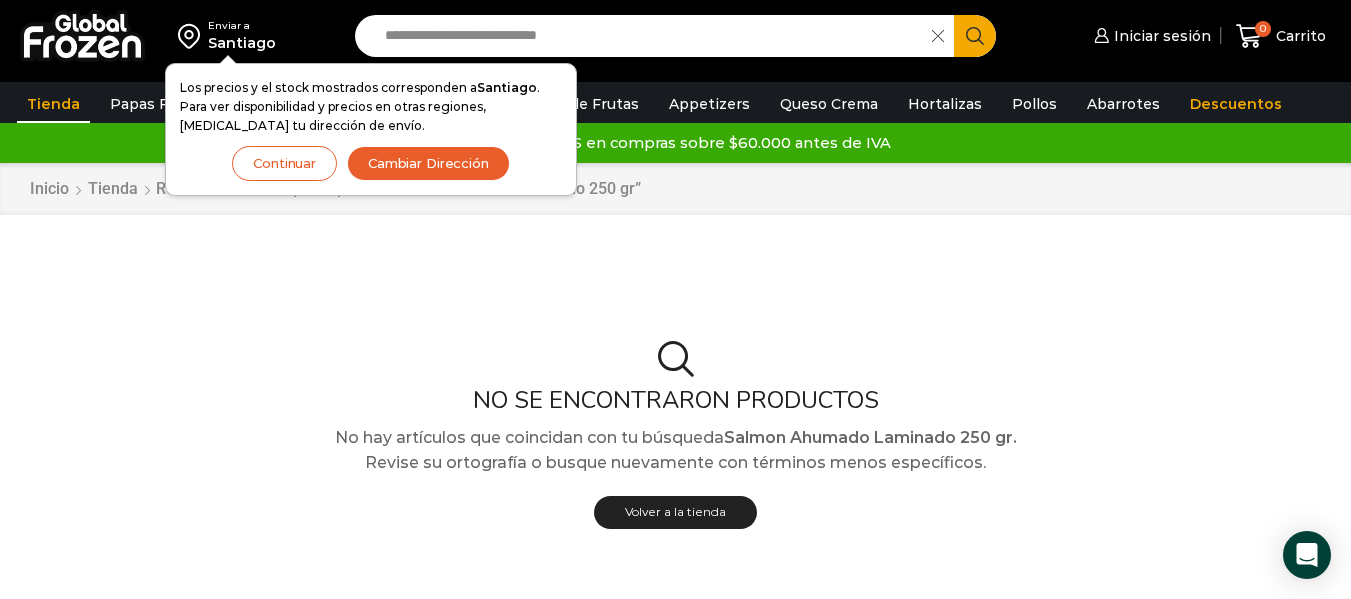 click on "Continuar" at bounding box center [284, 163] 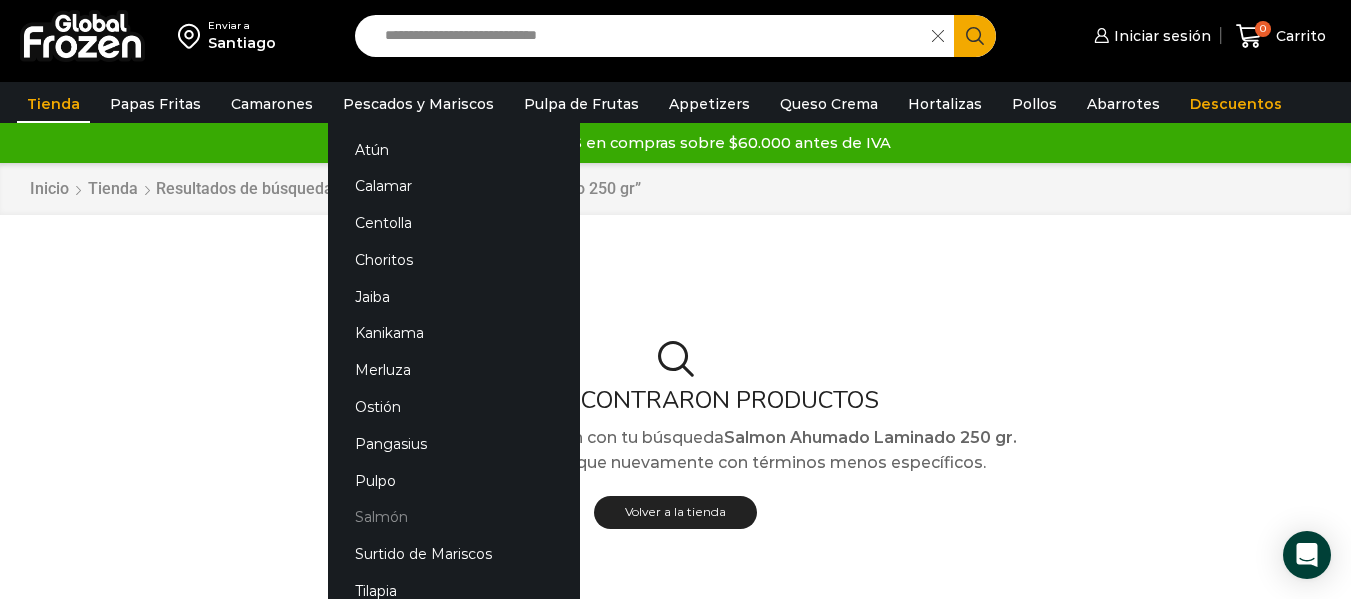 click on "Salmón" at bounding box center (454, 517) 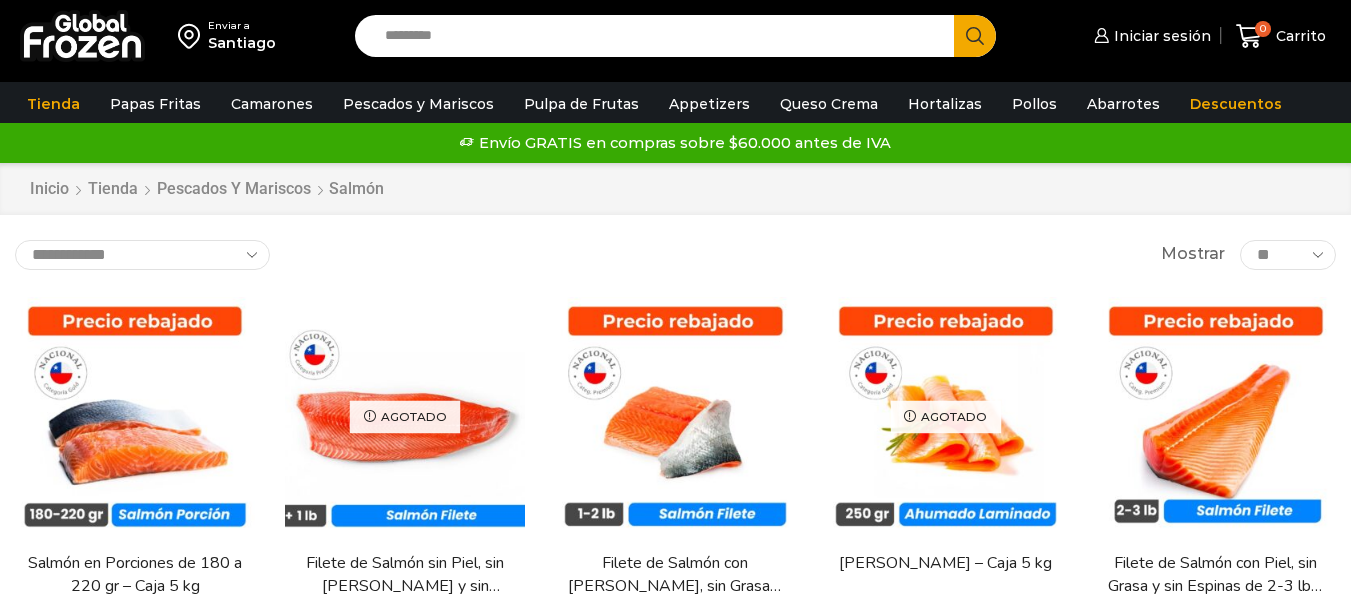 scroll, scrollTop: 0, scrollLeft: 0, axis: both 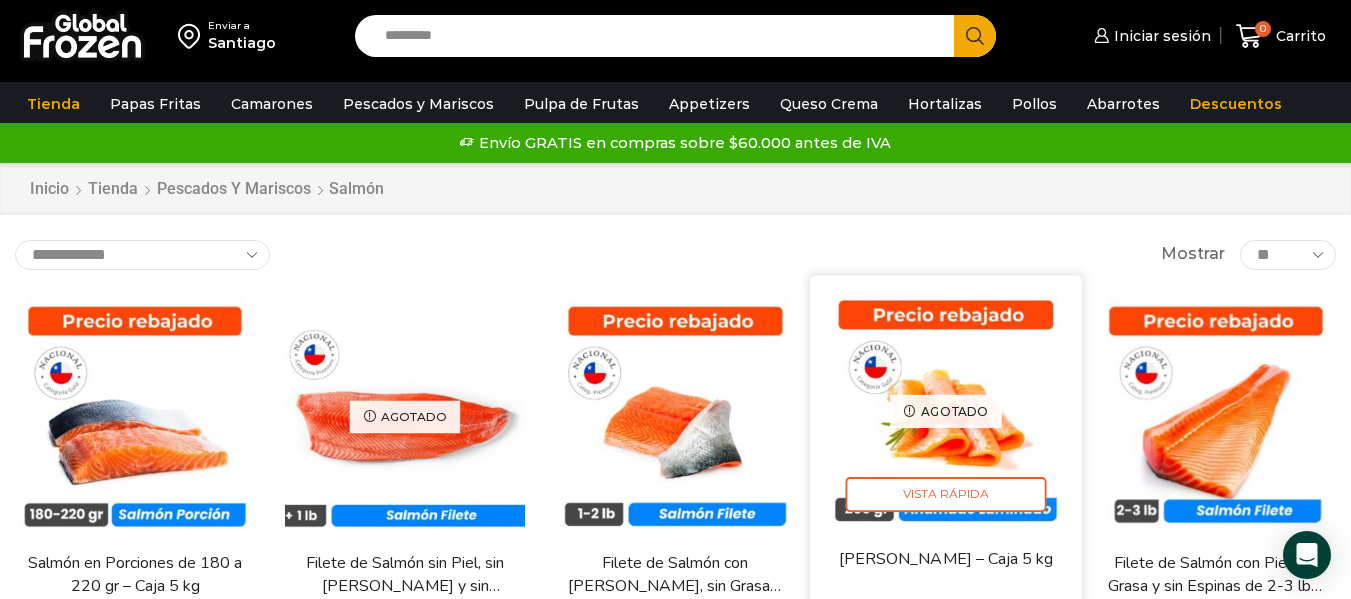 drag, startPoint x: 914, startPoint y: 401, endPoint x: 918, endPoint y: 435, distance: 34.234486 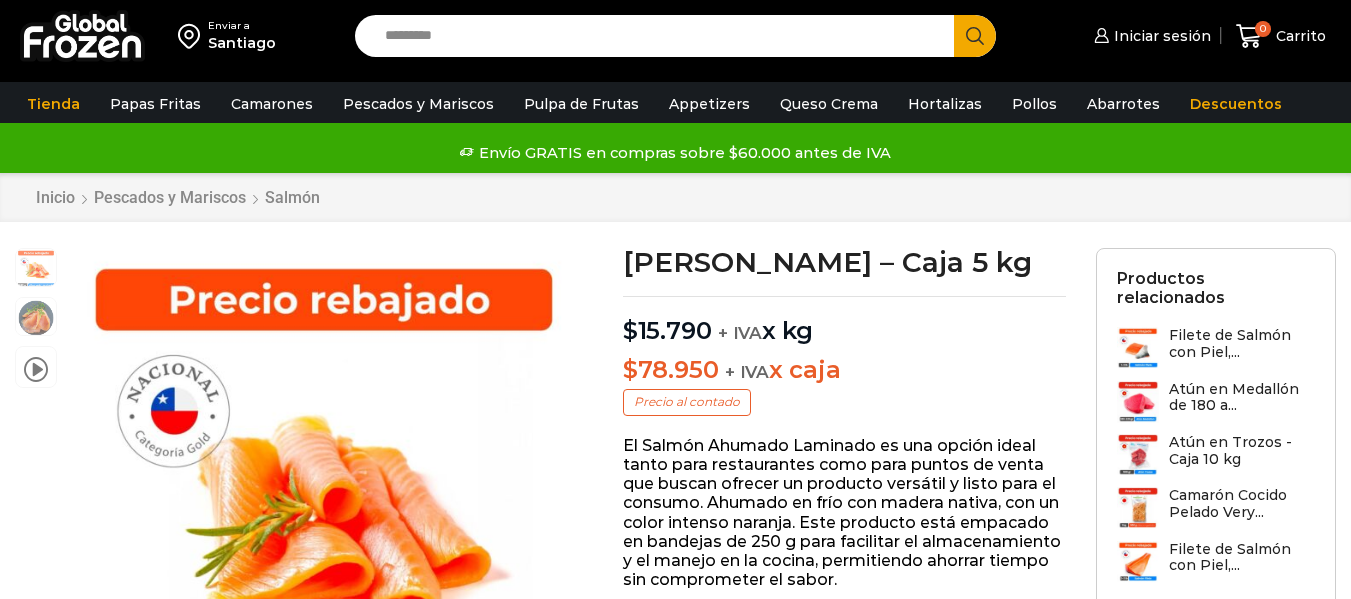 scroll, scrollTop: 1, scrollLeft: 0, axis: vertical 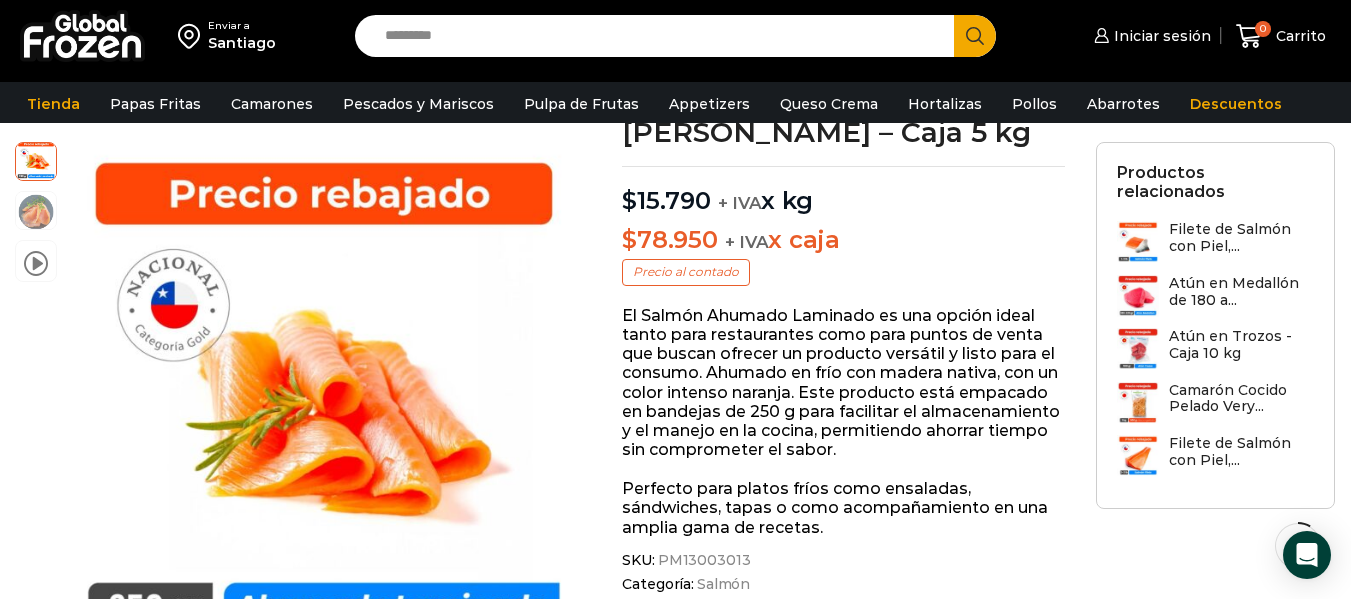drag, startPoint x: 1358, startPoint y: 112, endPoint x: 1348, endPoint y: 147, distance: 36.40055 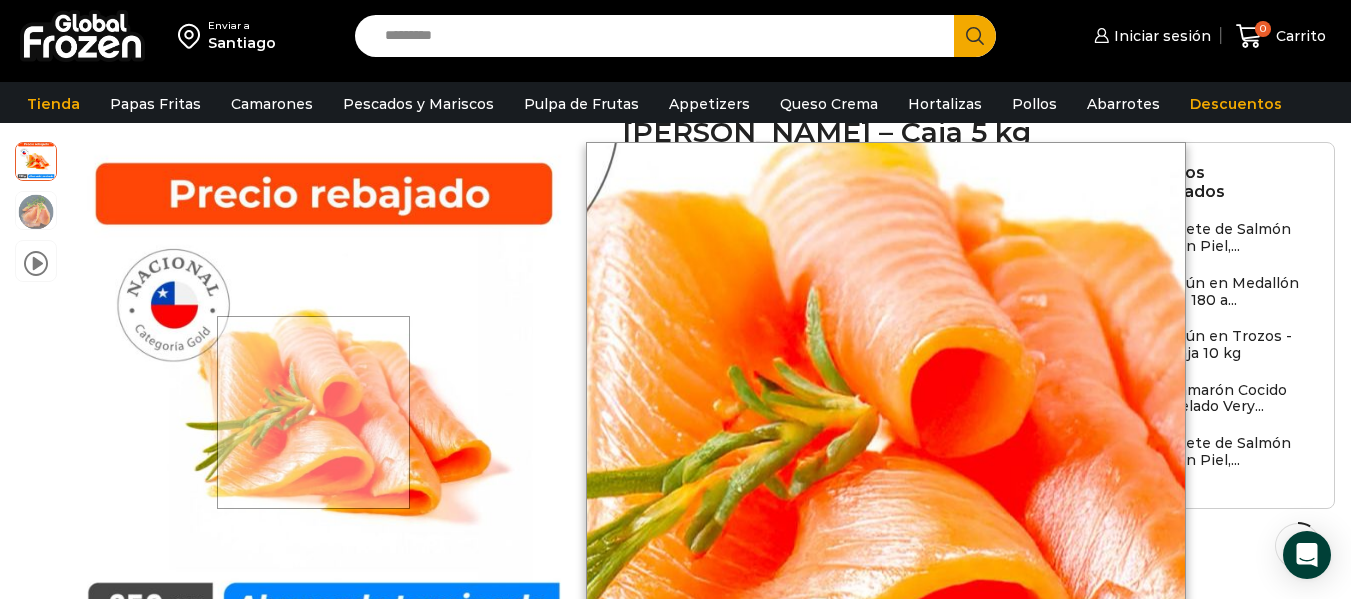 drag, startPoint x: 333, startPoint y: 413, endPoint x: 315, endPoint y: 412, distance: 18.027756 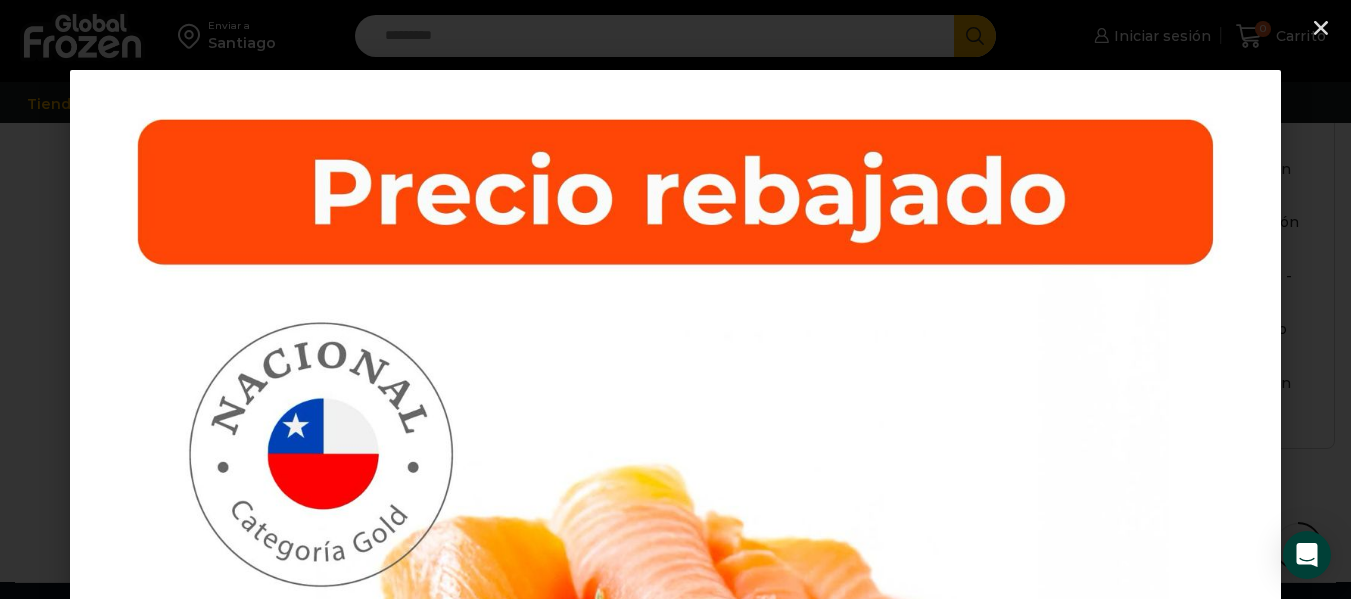 scroll, scrollTop: 1045, scrollLeft: 0, axis: vertical 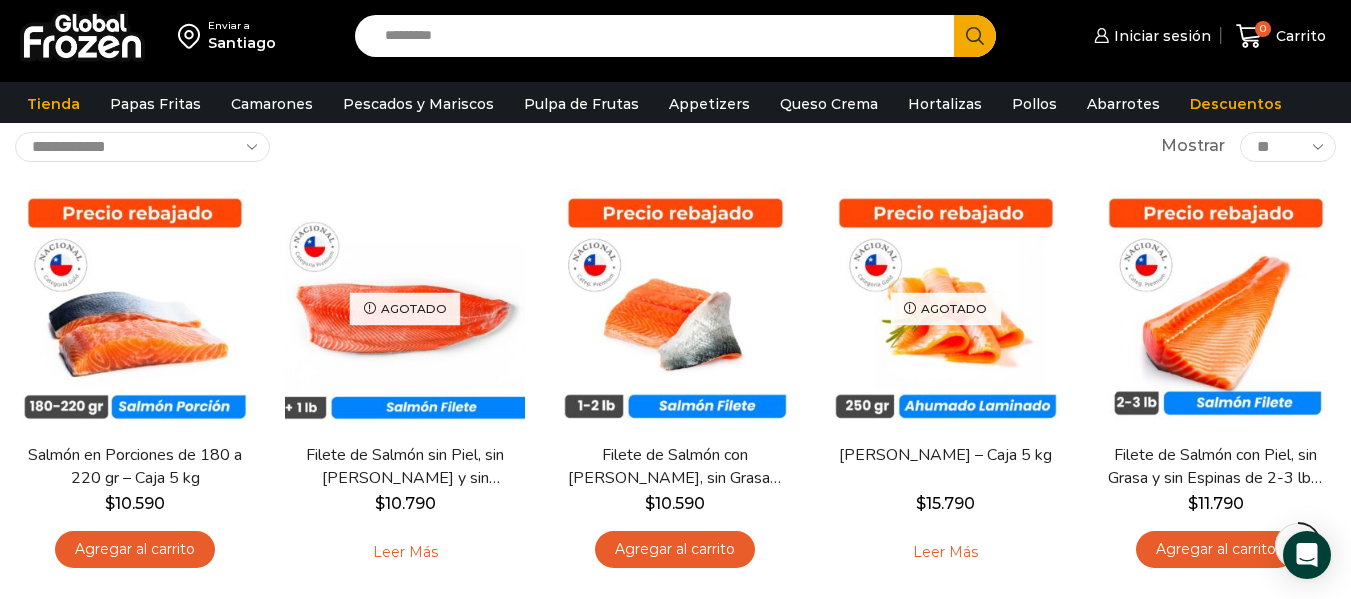 click at bounding box center [1336, 584] 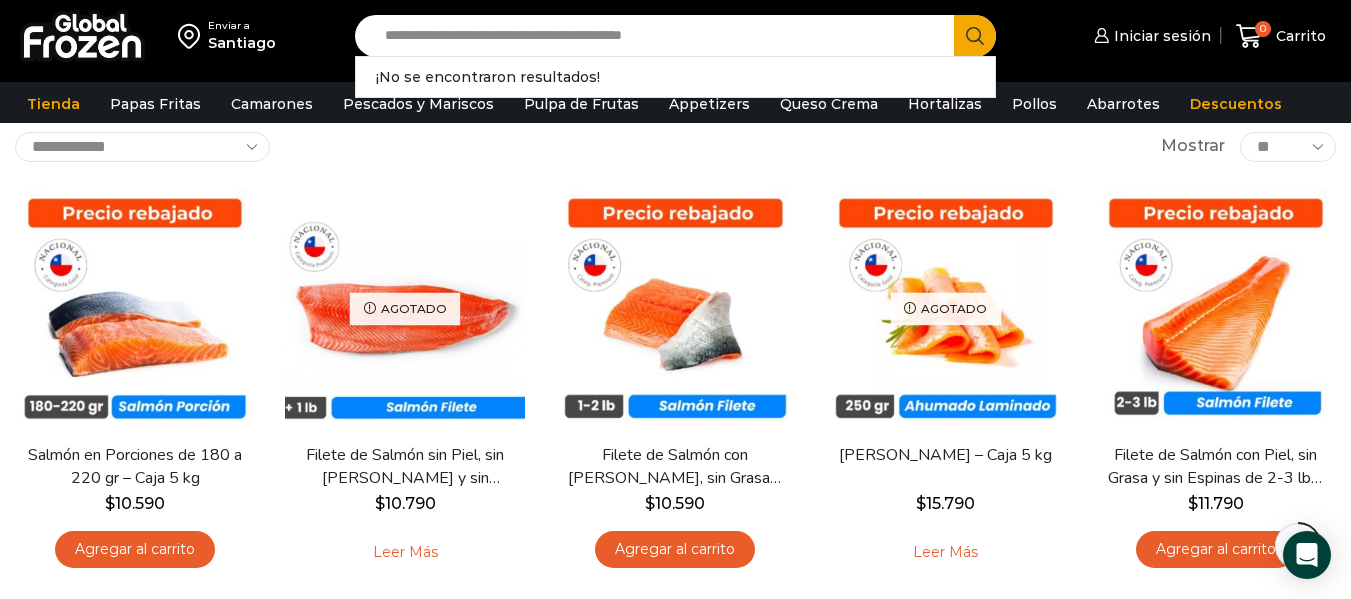 type on "**********" 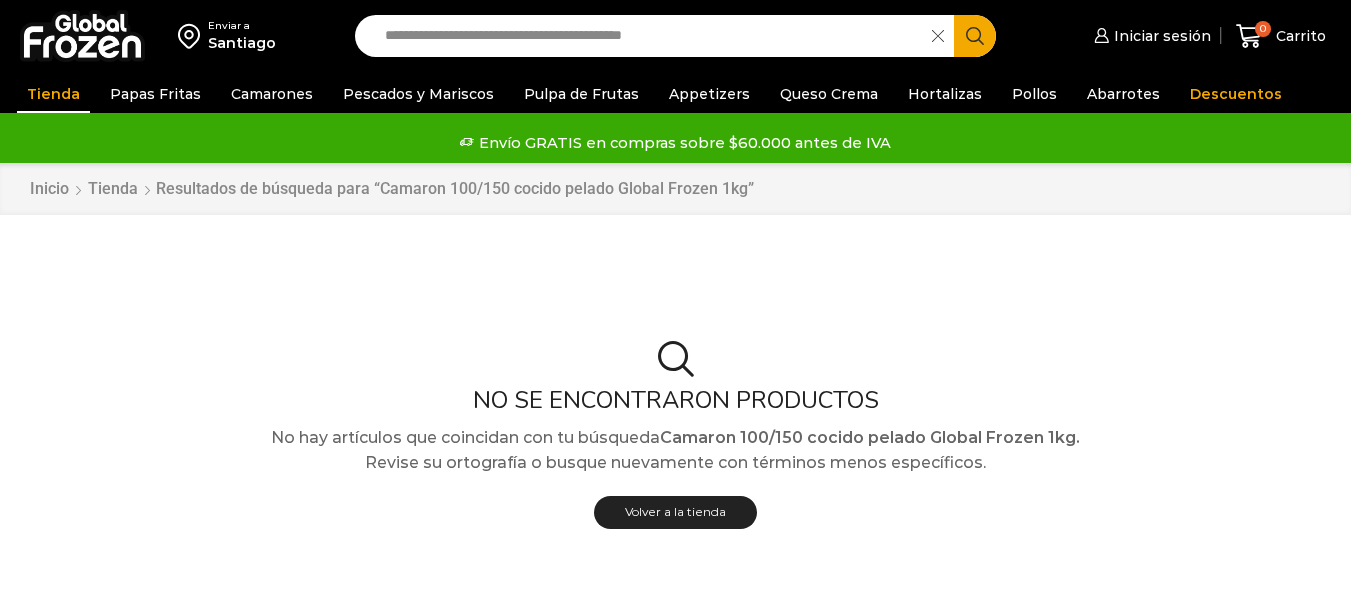 scroll, scrollTop: 0, scrollLeft: 0, axis: both 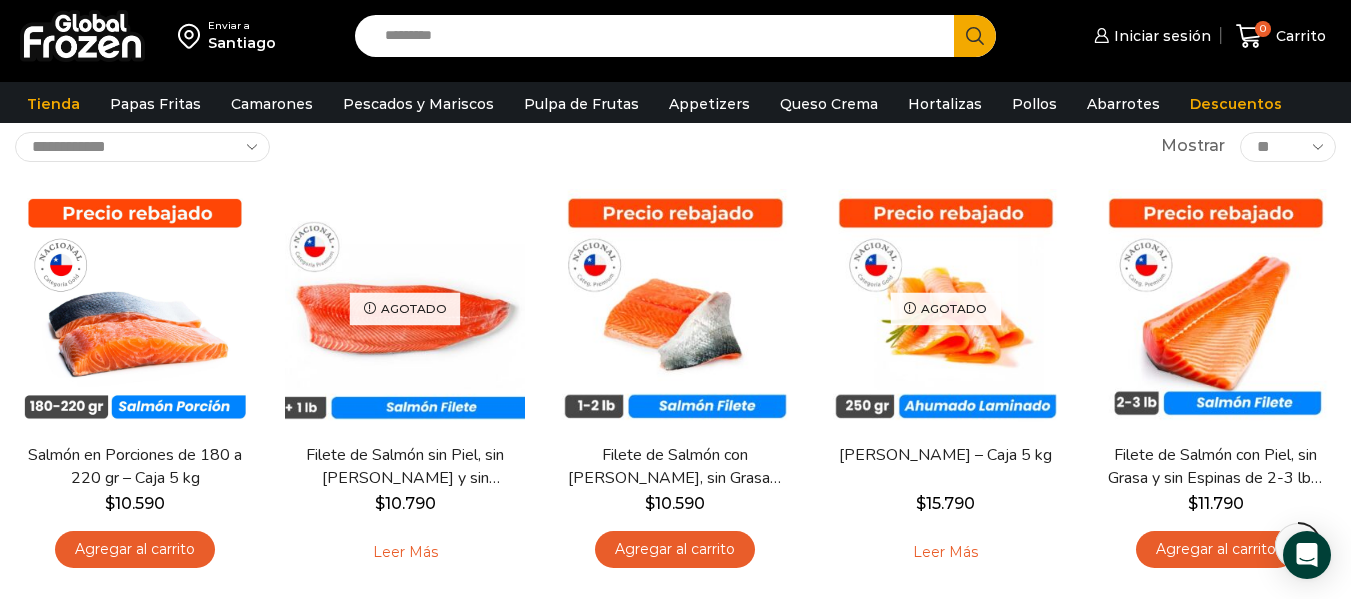 click on "Search input" at bounding box center [659, 36] 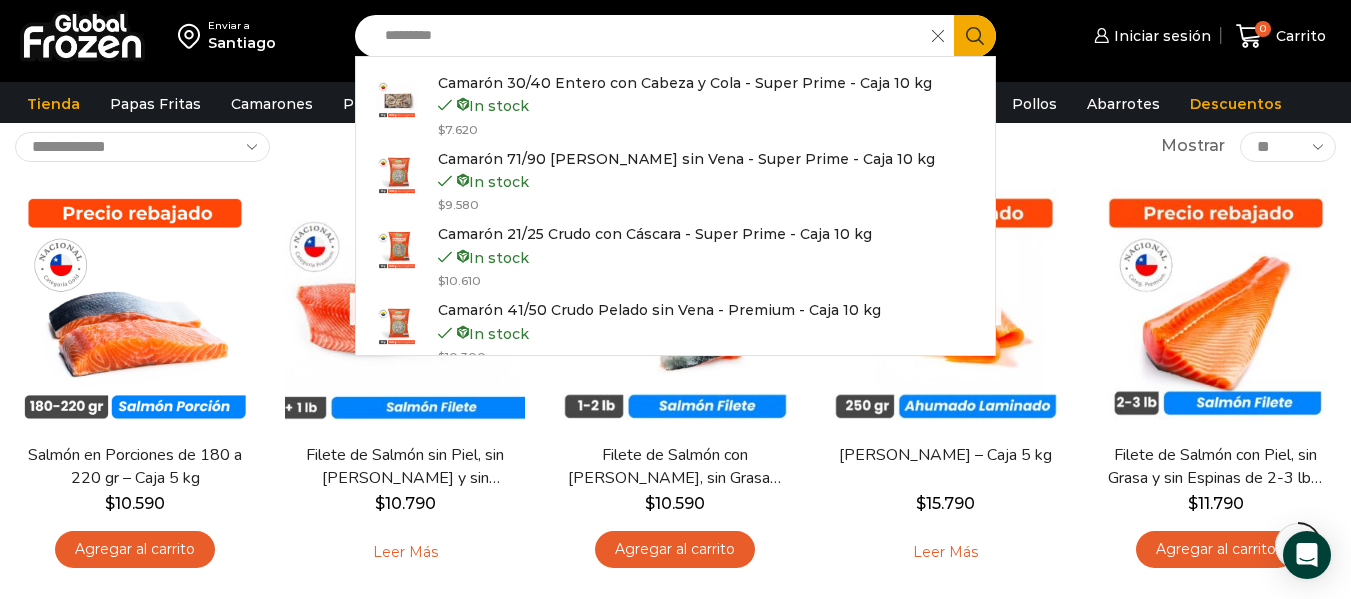 click on "*********" at bounding box center [648, 36] 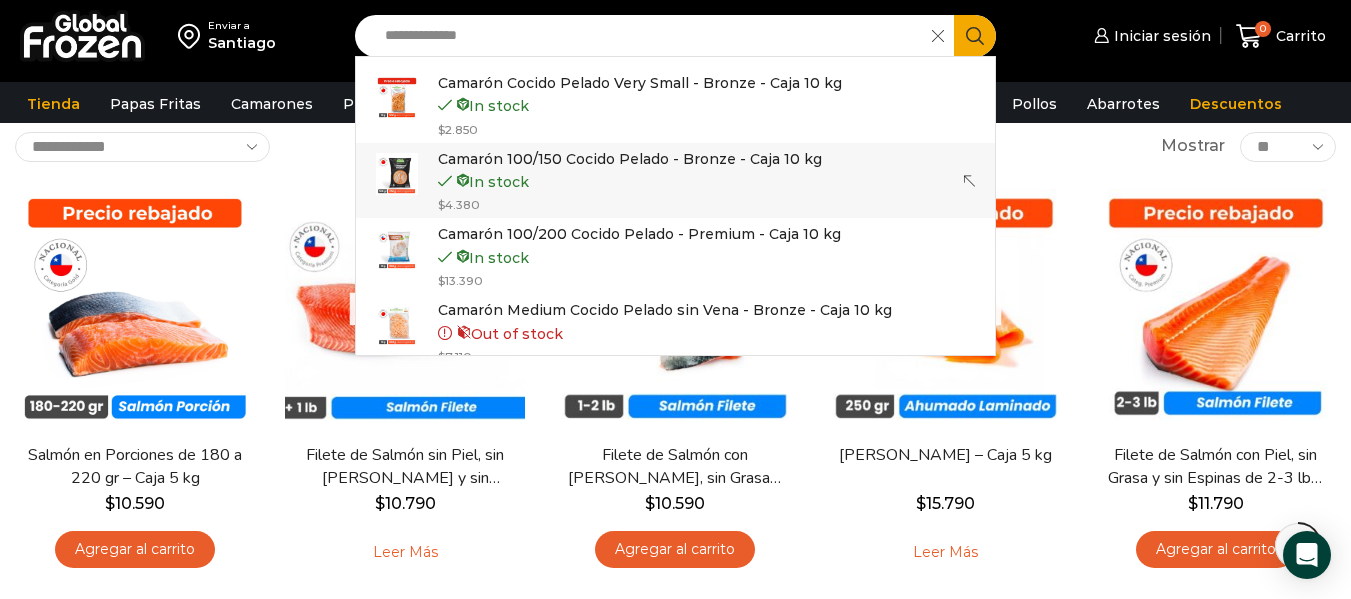 click on "Camarón 100/150 Cocido Pelado - Bronze - Caja 10 kg" at bounding box center (630, 159) 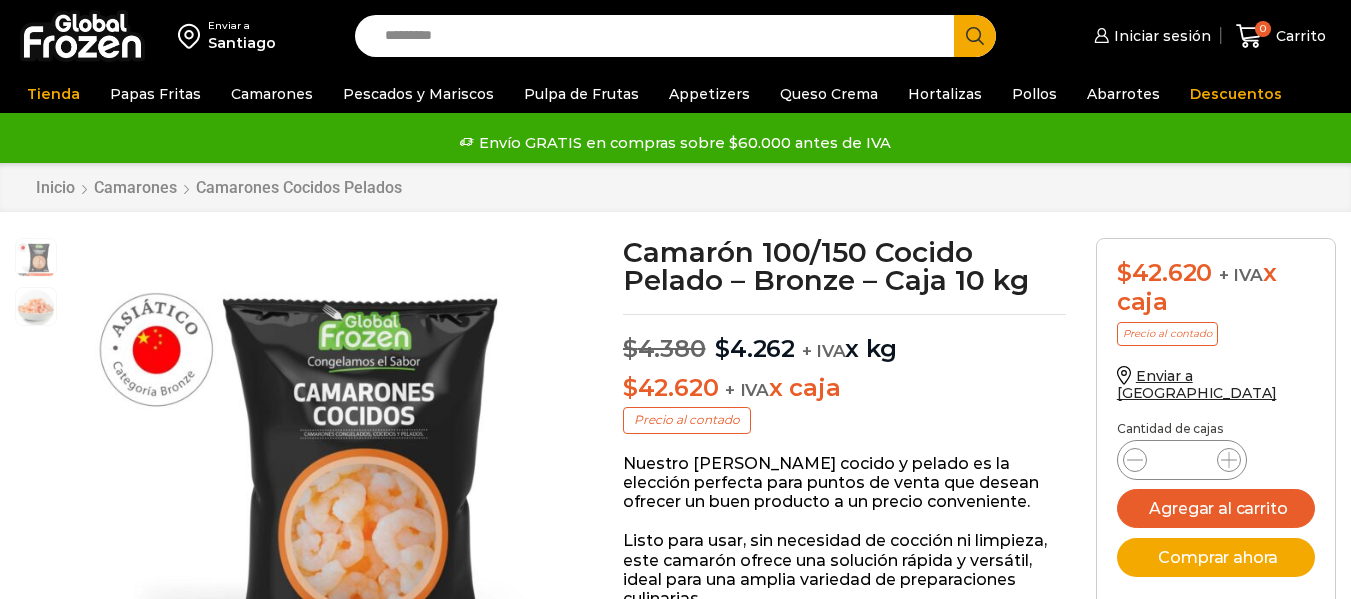 scroll, scrollTop: 1, scrollLeft: 0, axis: vertical 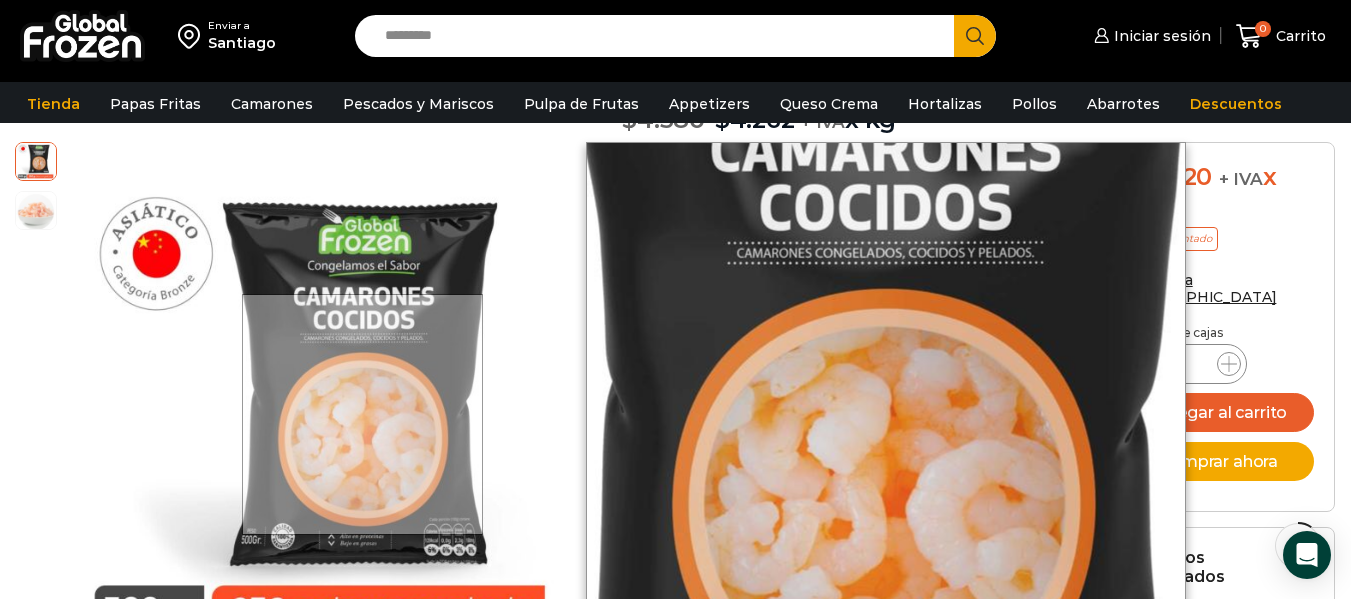 click at bounding box center [362, 414] 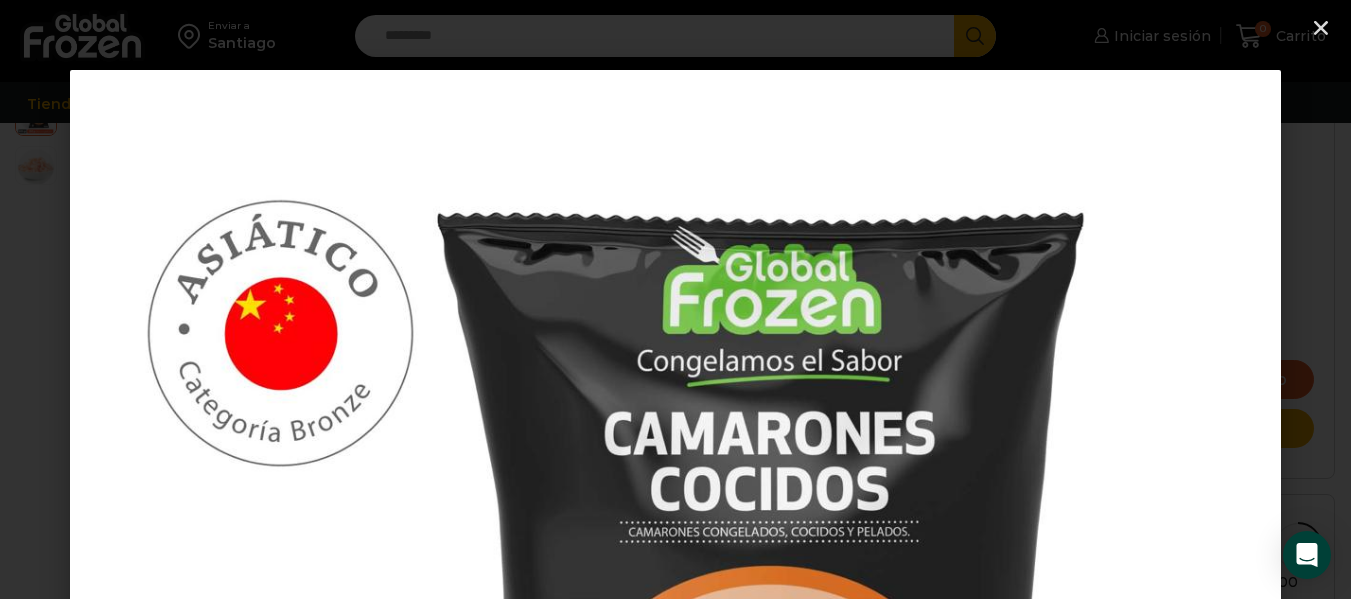 scroll, scrollTop: 859, scrollLeft: 0, axis: vertical 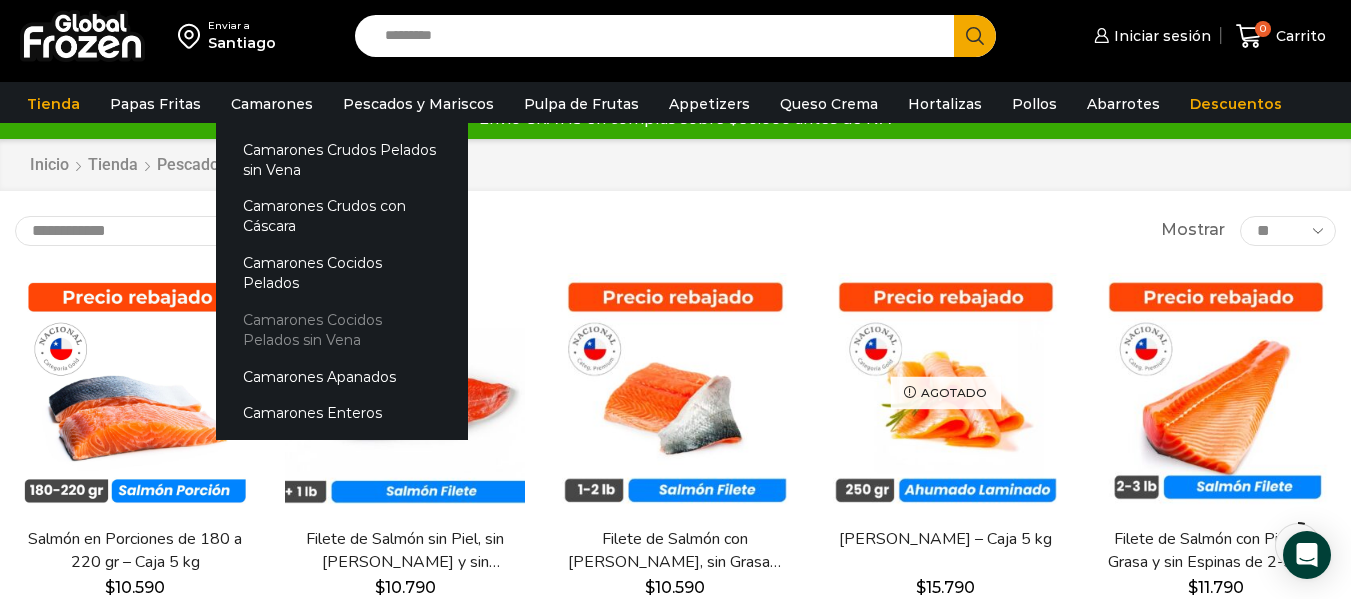 click on "Camarones Cocidos Pelados sin Vena" at bounding box center (342, 329) 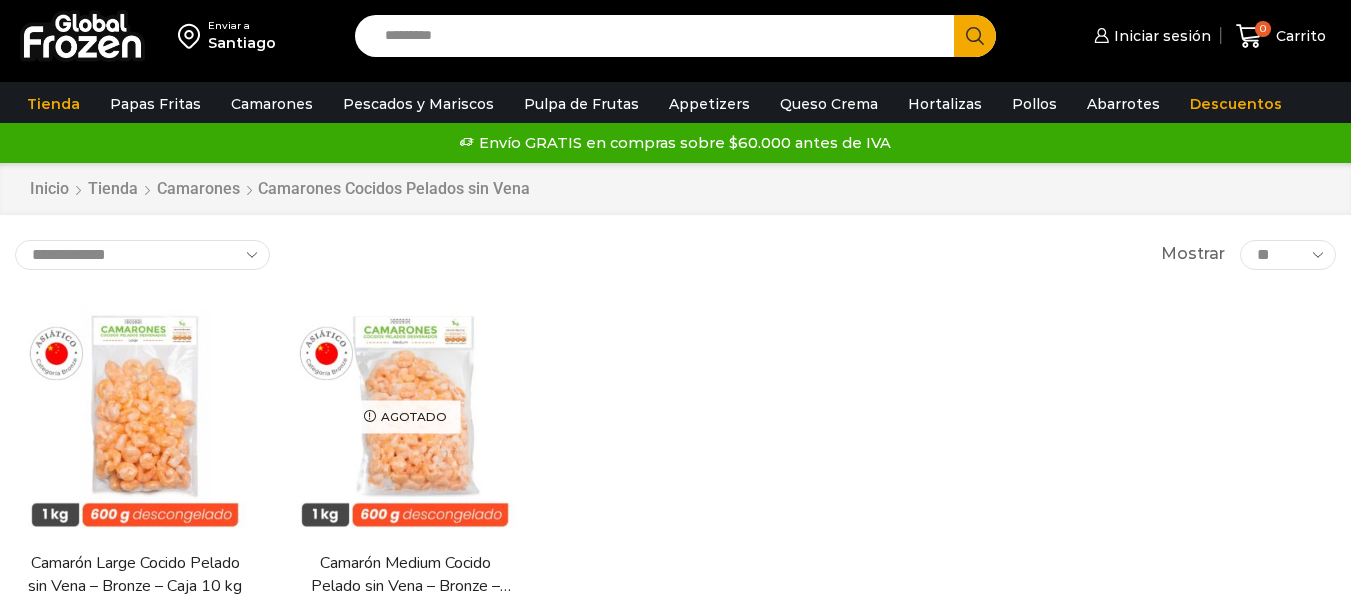 scroll, scrollTop: 0, scrollLeft: 0, axis: both 